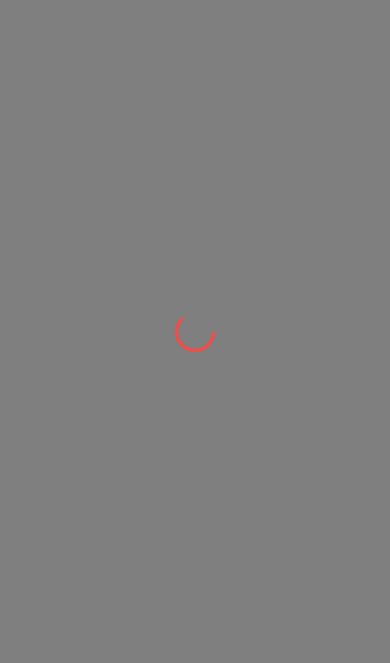 scroll, scrollTop: 0, scrollLeft: 0, axis: both 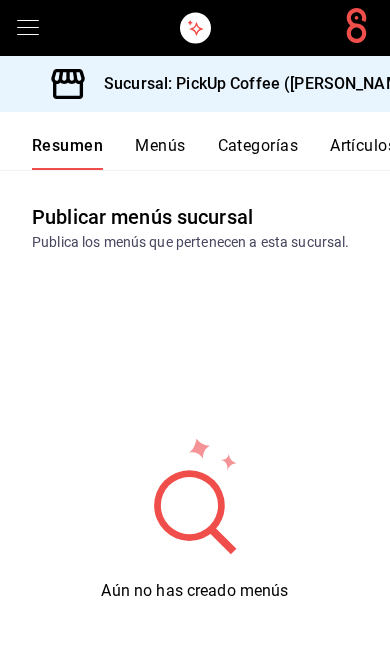 click on "Sucursal: PickUp Coffee ([PERSON_NAME])" at bounding box center (253, 84) 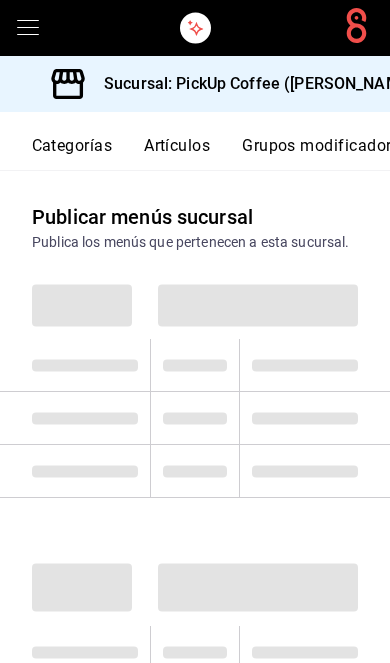 scroll, scrollTop: 0, scrollLeft: 302, axis: horizontal 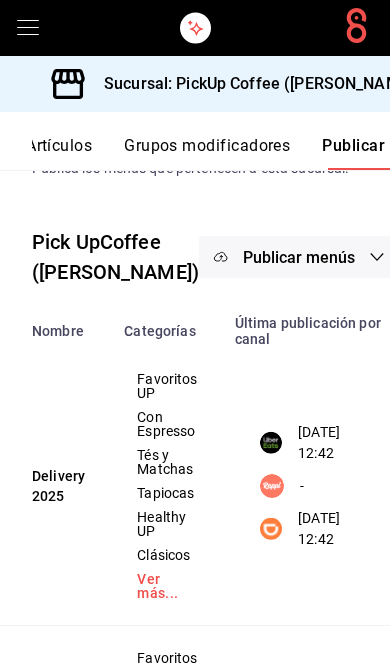click on "Sucursal: PickUp Coffee ([PERSON_NAME])" at bounding box center [253, 84] 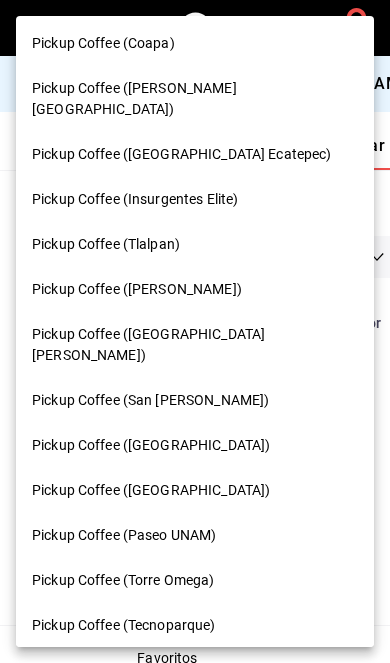 scroll, scrollTop: 326, scrollLeft: 0, axis: vertical 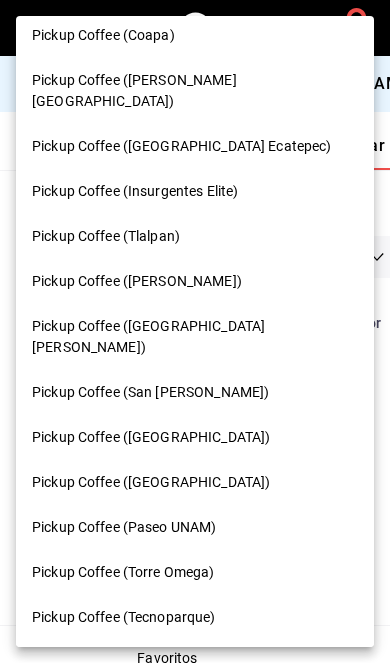 click on "Pickup Coffee ([PERSON_NAME])" at bounding box center (195, 281) 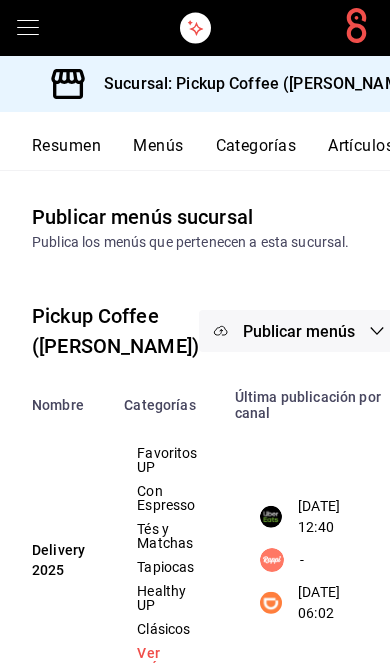 scroll, scrollTop: 0, scrollLeft: 0, axis: both 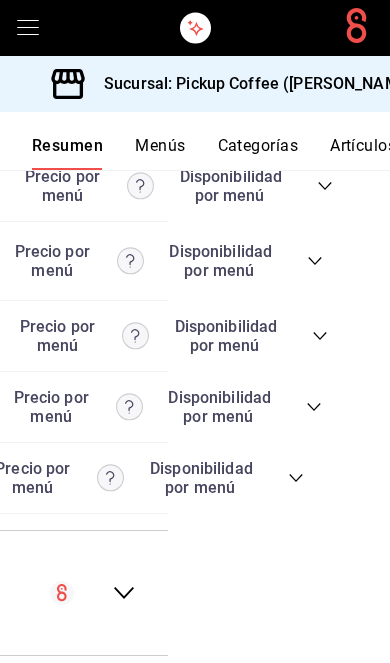 click 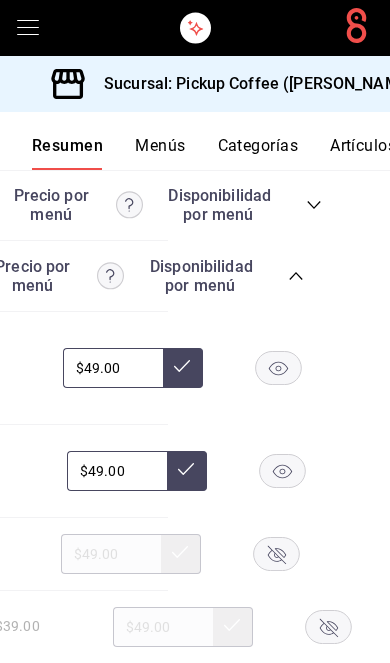 scroll, scrollTop: 5722, scrollLeft: 0, axis: vertical 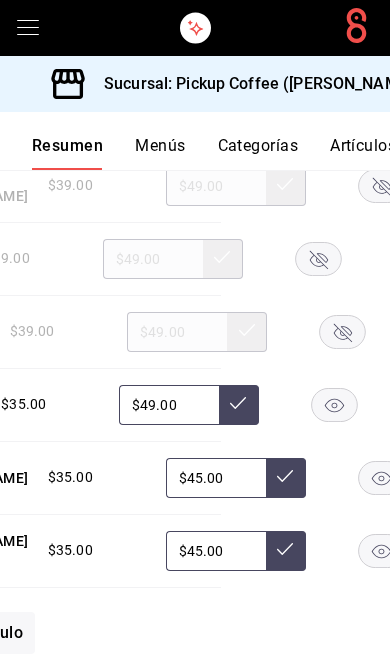 click 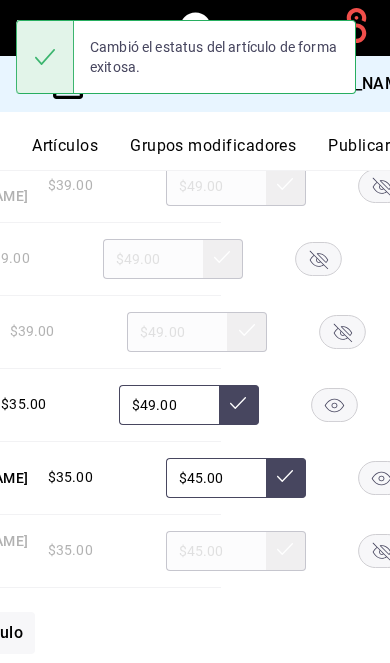 scroll, scrollTop: 0, scrollLeft: 302, axis: horizontal 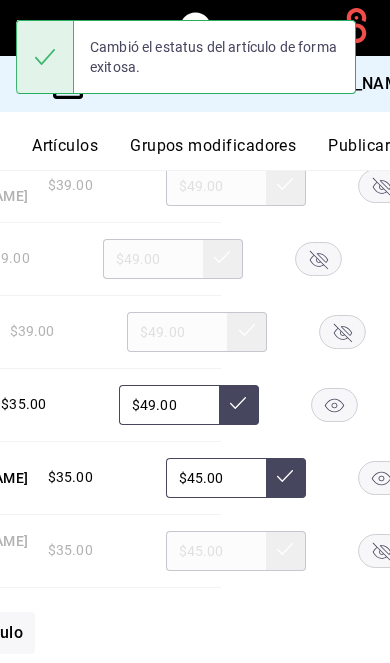 click on "Publicar" at bounding box center [359, 153] 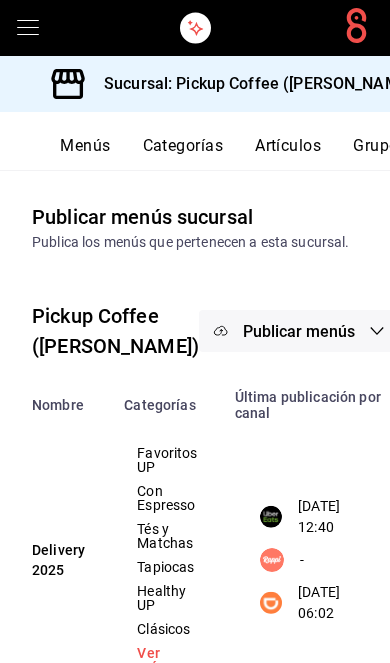 scroll, scrollTop: 0, scrollLeft: 302, axis: horizontal 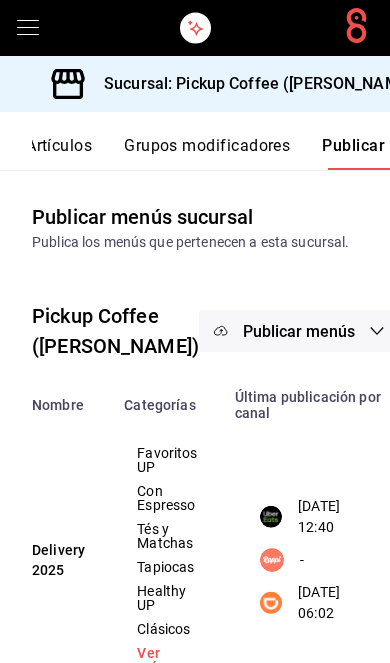 click on "Publicar menús" at bounding box center (299, 331) 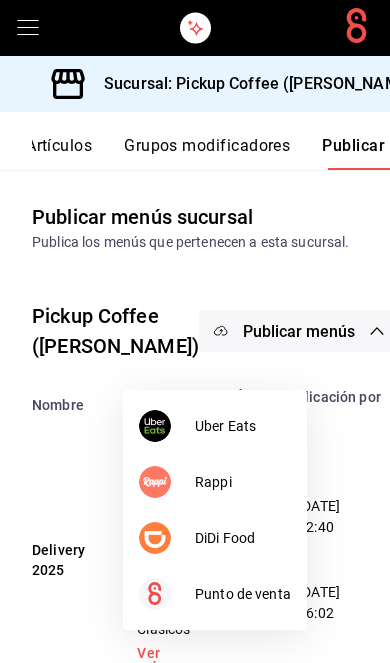 click on "DiDi Food" at bounding box center [243, 538] 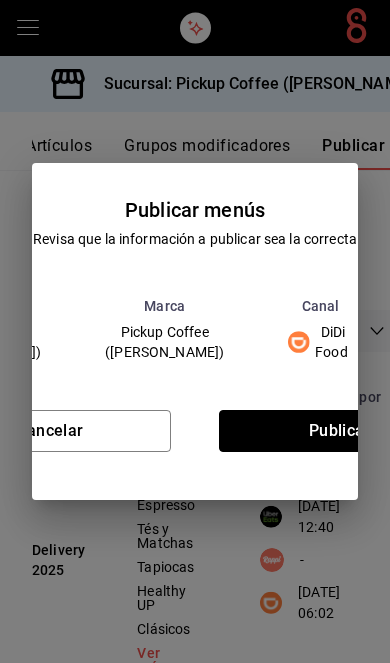 click on "Publicar" at bounding box center (340, 431) 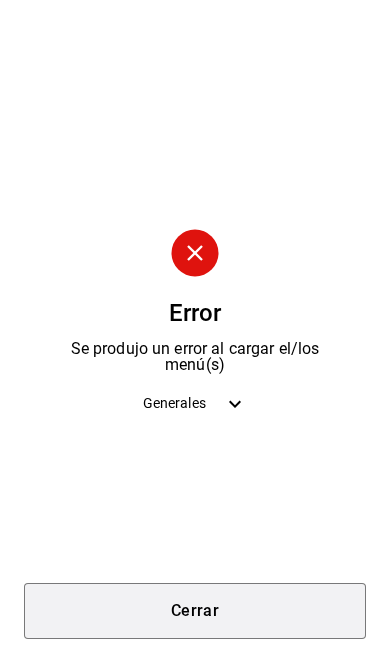 click on "Cerrar" at bounding box center (195, 611) 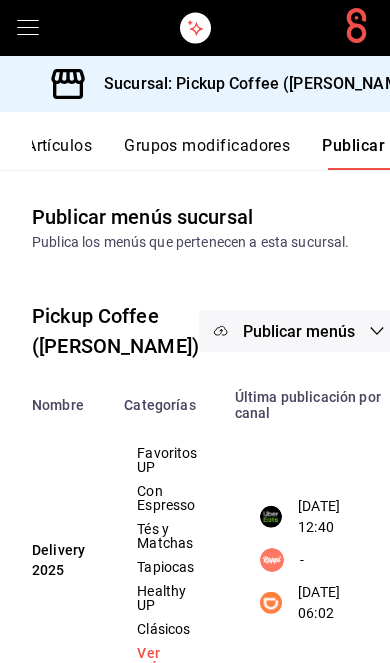 click 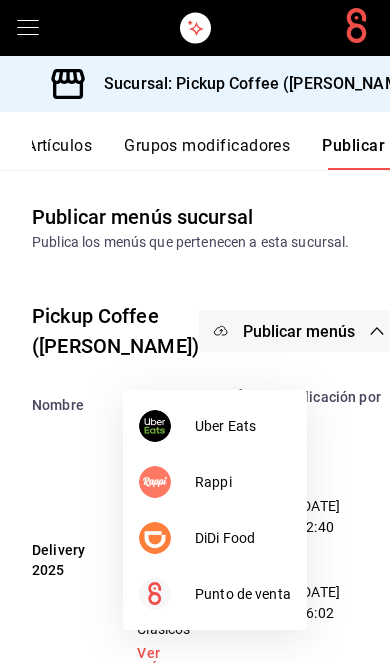 click on "Uber Eats" at bounding box center [243, 426] 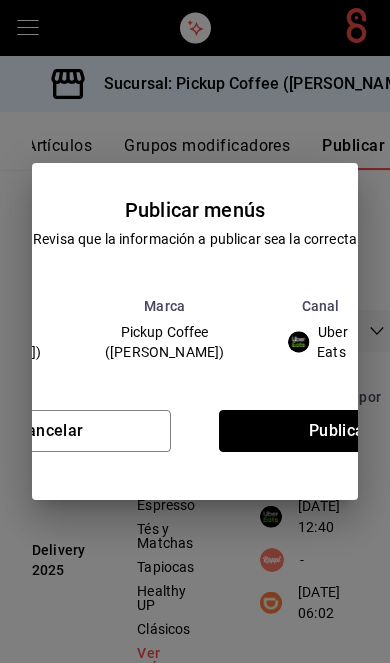 click on "Publicar" at bounding box center [340, 431] 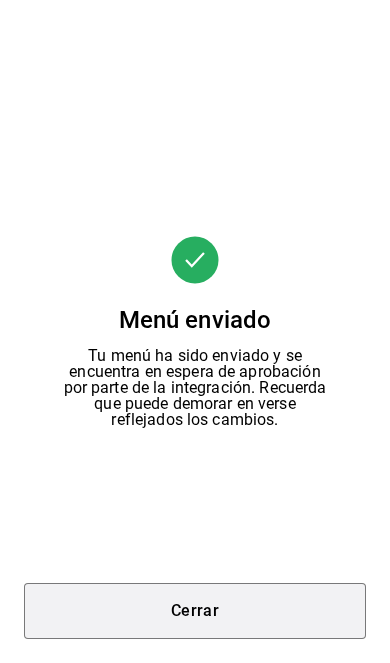click on "Cerrar" at bounding box center [195, 611] 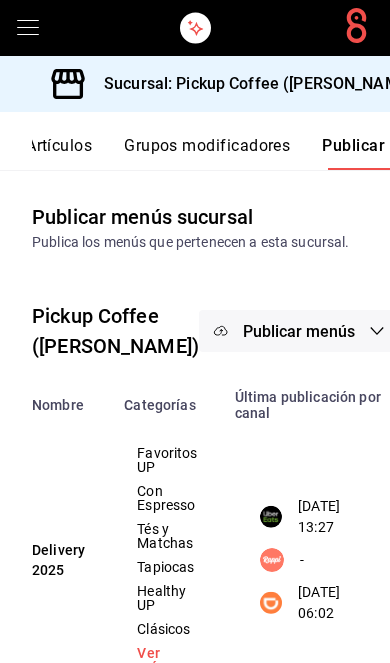 click on "Sucursal: Pickup Coffee ([PERSON_NAME])" at bounding box center [253, 84] 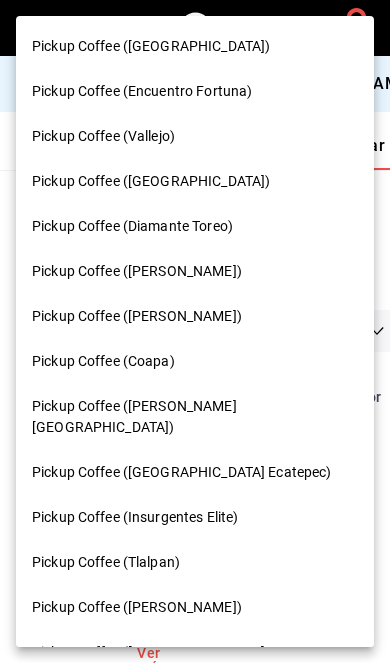scroll, scrollTop: 0, scrollLeft: 0, axis: both 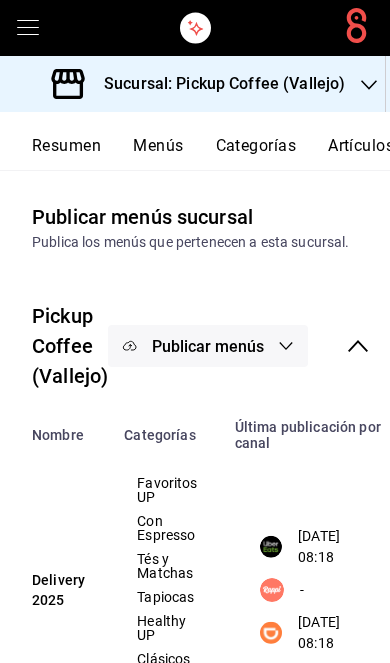 click on "Resumen" at bounding box center [66, 153] 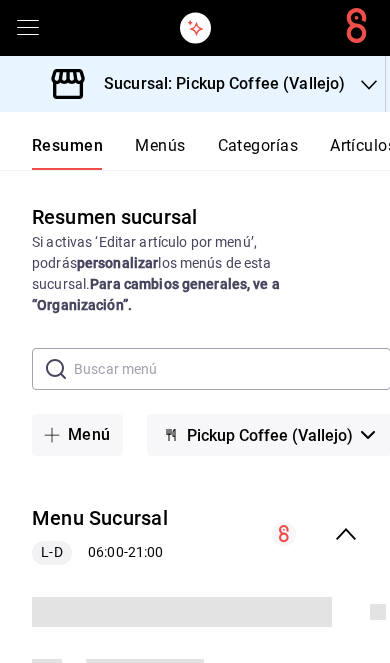 scroll, scrollTop: 0, scrollLeft: 0, axis: both 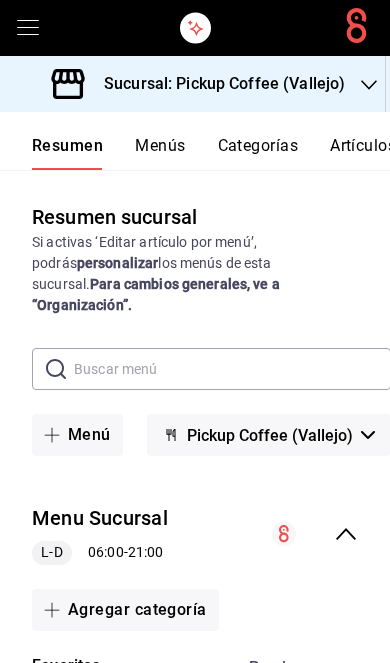 click 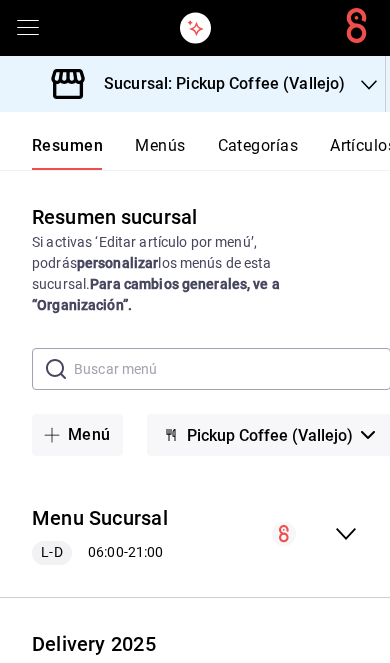 click 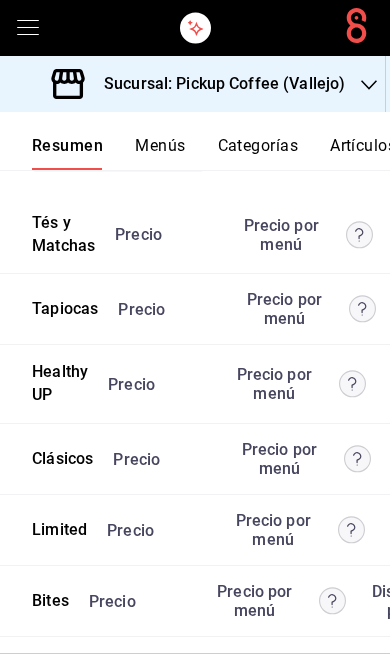 scroll, scrollTop: 5487, scrollLeft: 0, axis: vertical 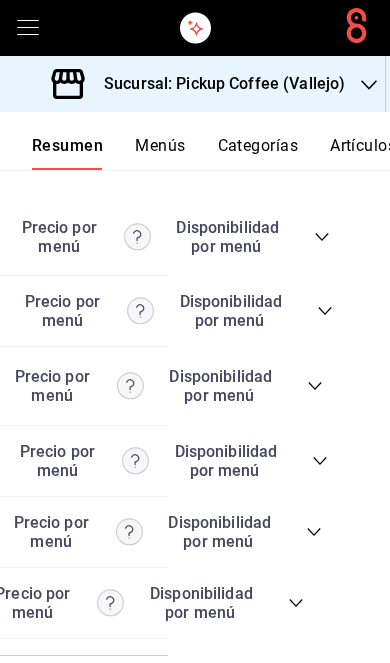 click 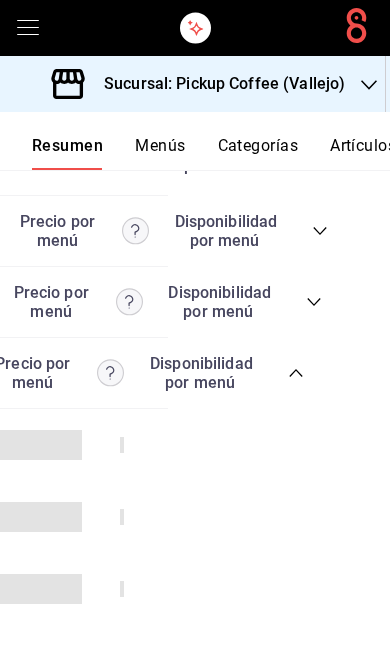 scroll 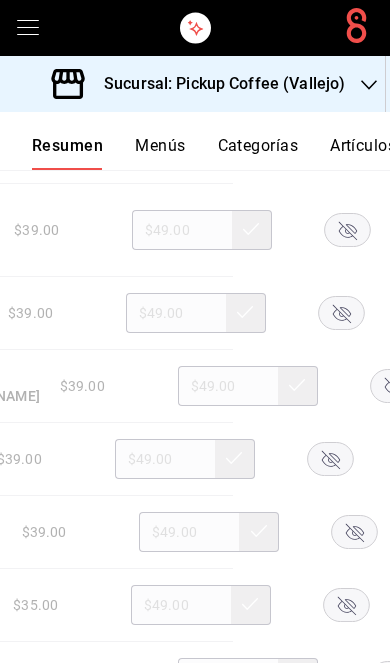 click 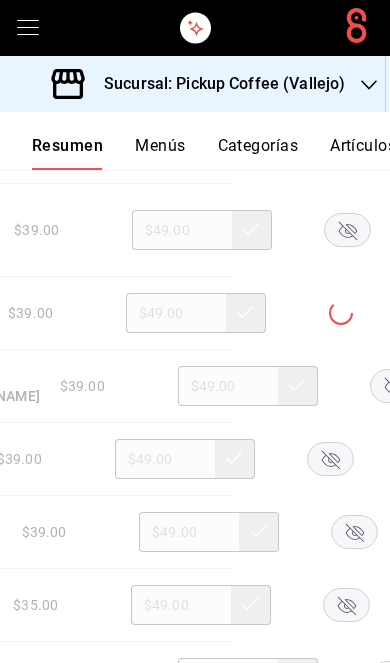 click 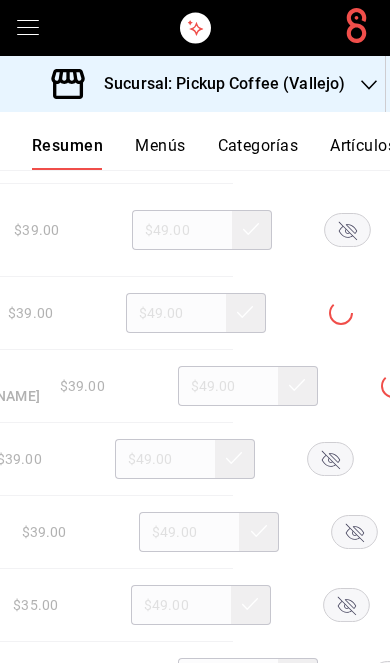click 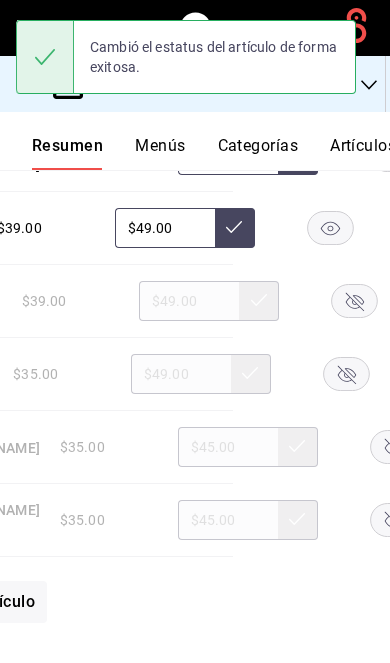 click 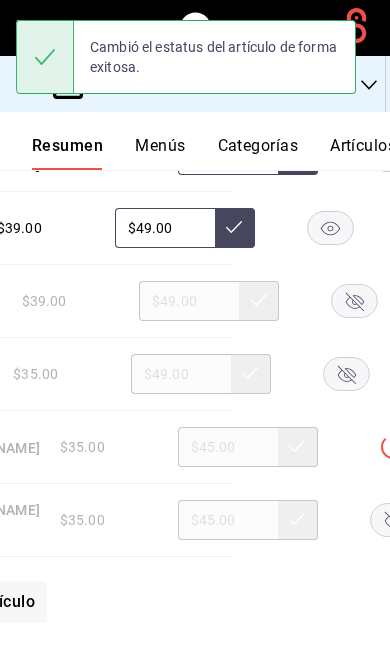 click 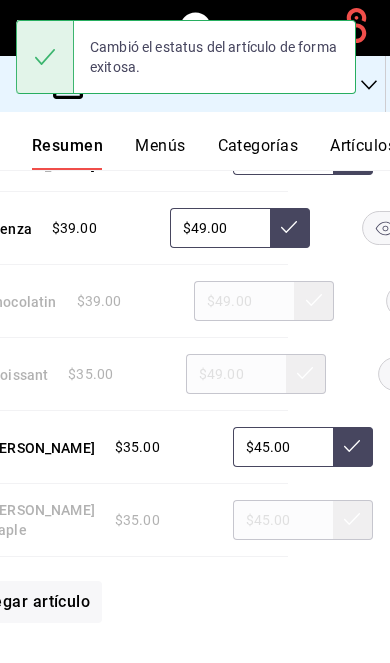 click on "$35.00 $49.00" at bounding box center [276, 374] 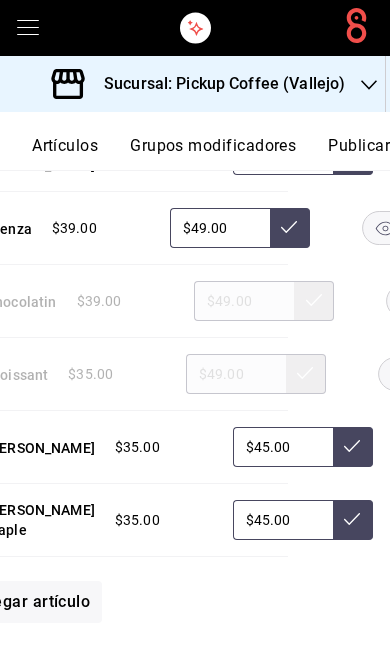 click on "Publicar" at bounding box center [359, 153] 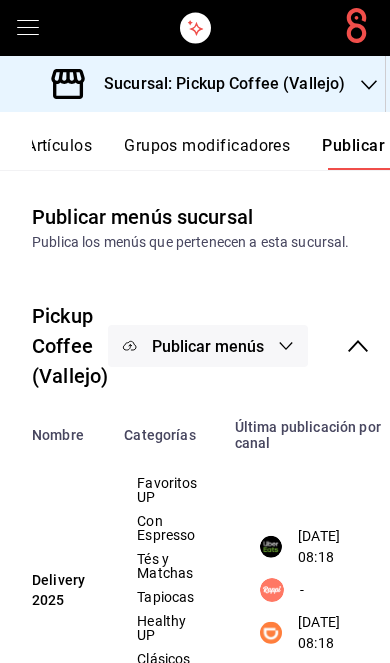 click on "Publicar menús" at bounding box center [208, 346] 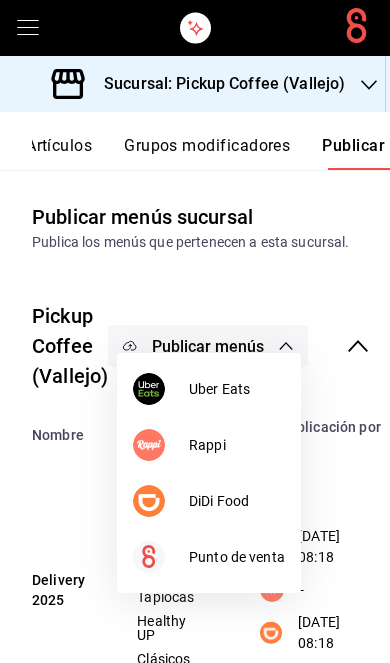 click on "DiDi Food" at bounding box center (237, 501) 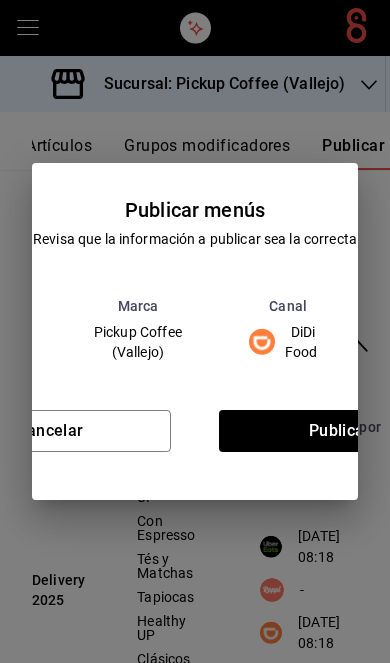 click on "Publicar" at bounding box center [340, 431] 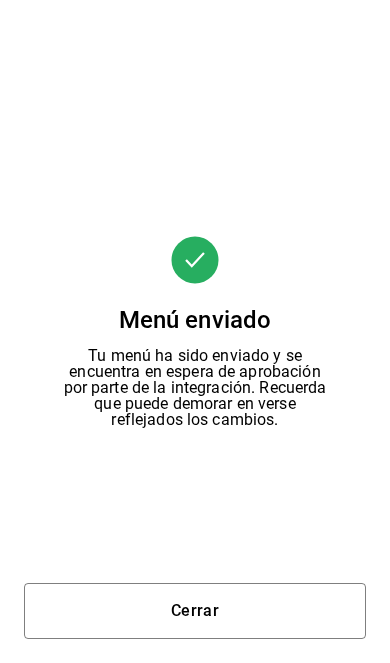 click on "Cerrar" at bounding box center (195, 611) 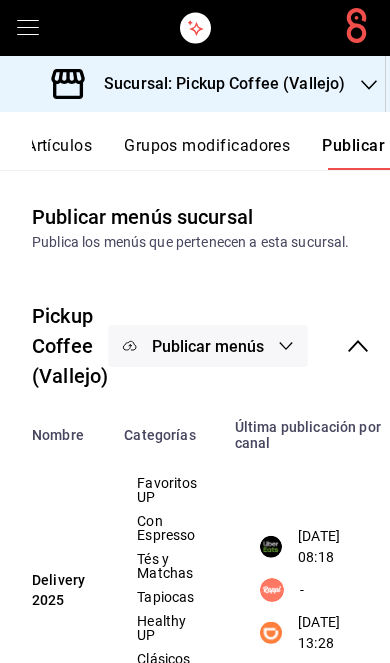 click on "Publicar menús" at bounding box center [208, 346] 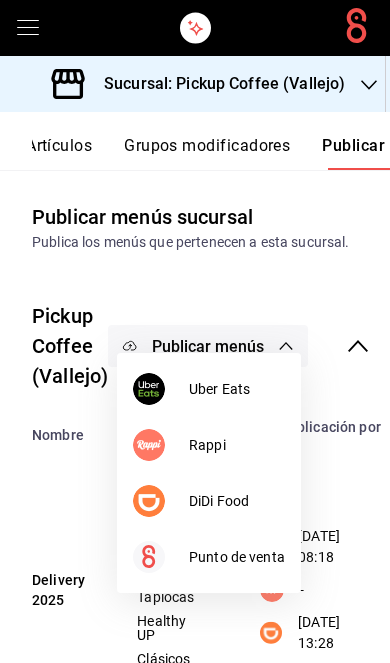 click on "Uber Eats" at bounding box center [237, 389] 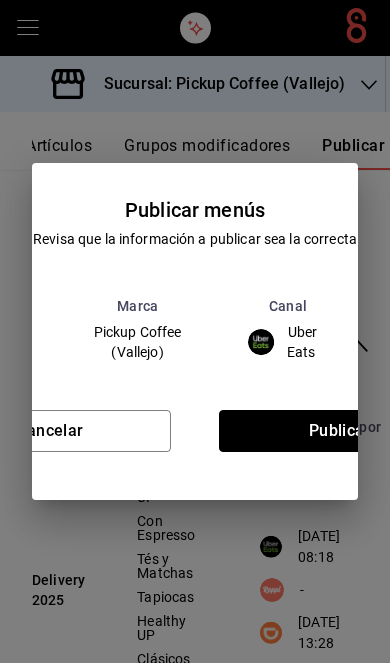 click on "Publicar" at bounding box center [340, 431] 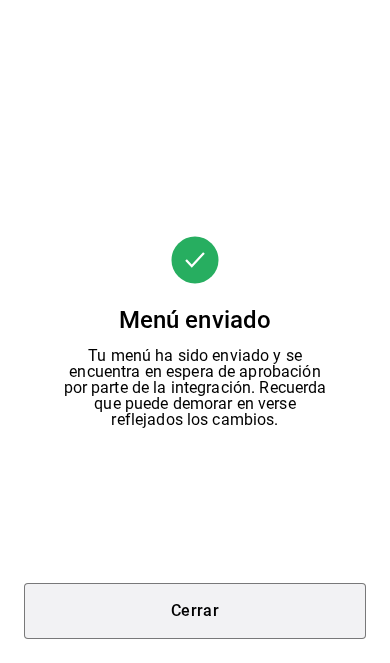 click on "Cerrar" at bounding box center [195, 611] 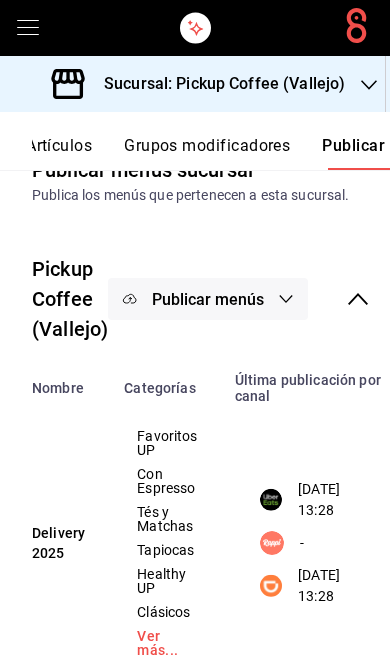 scroll, scrollTop: 50, scrollLeft: 0, axis: vertical 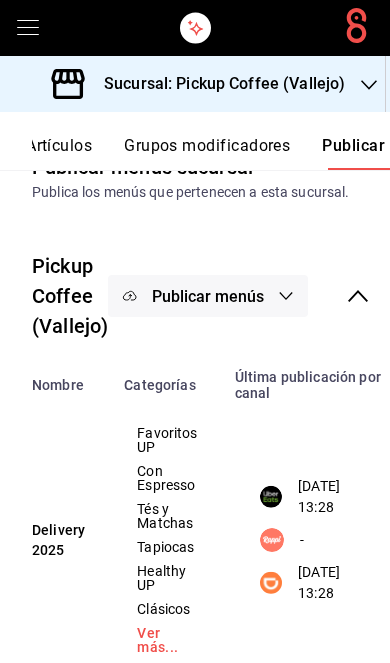 click on "Sucursal: Pickup Coffee (Vallejo)" at bounding box center [200, 84] 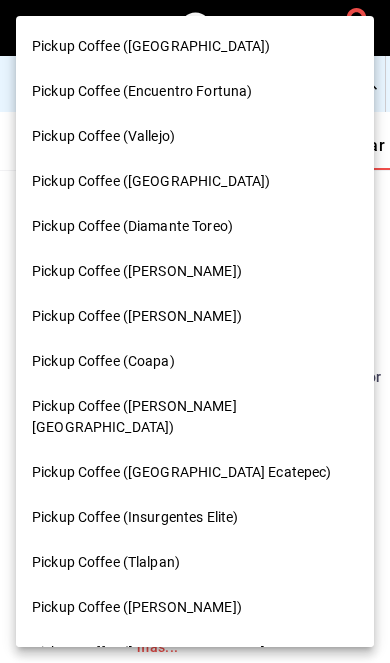 click at bounding box center (195, 331) 